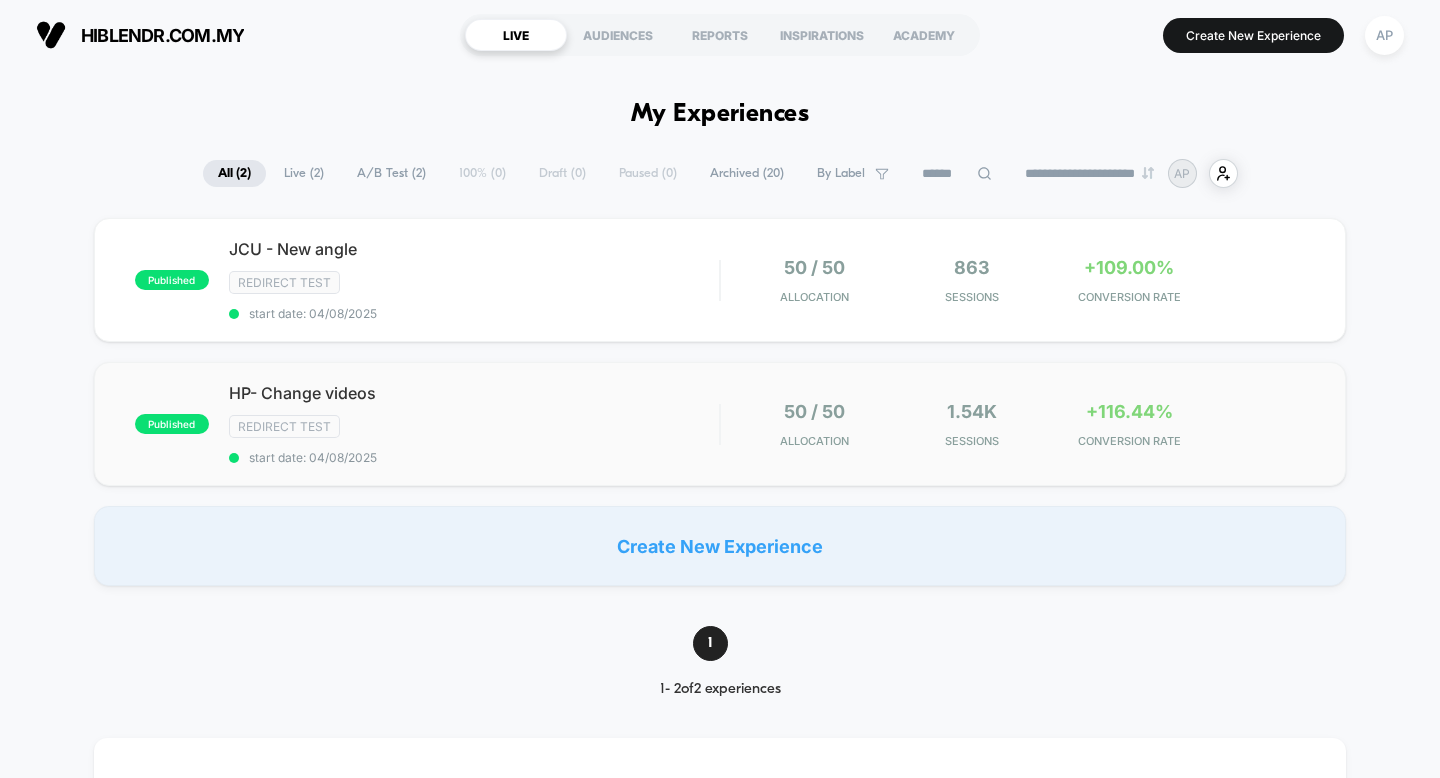 scroll, scrollTop: 0, scrollLeft: 0, axis: both 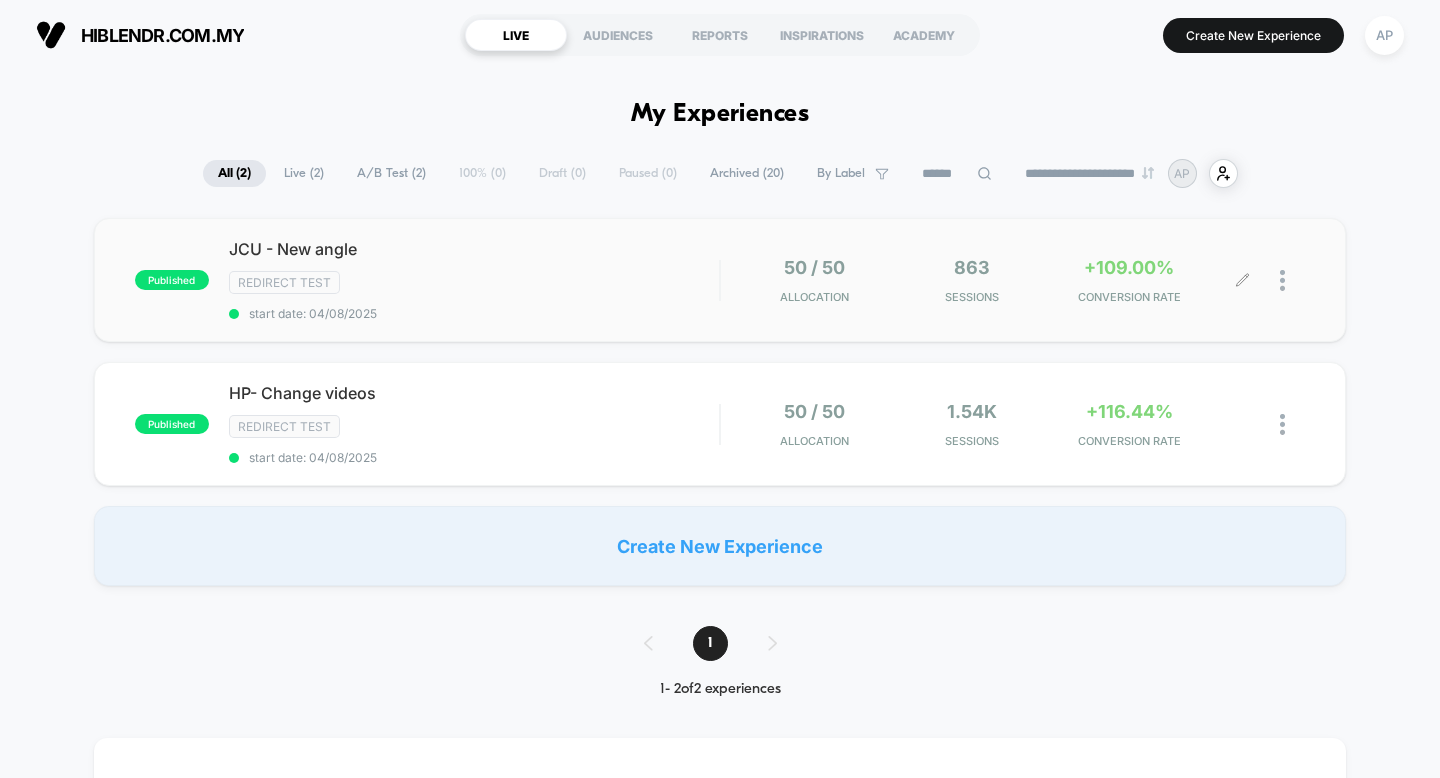 click at bounding box center (1292, 280) 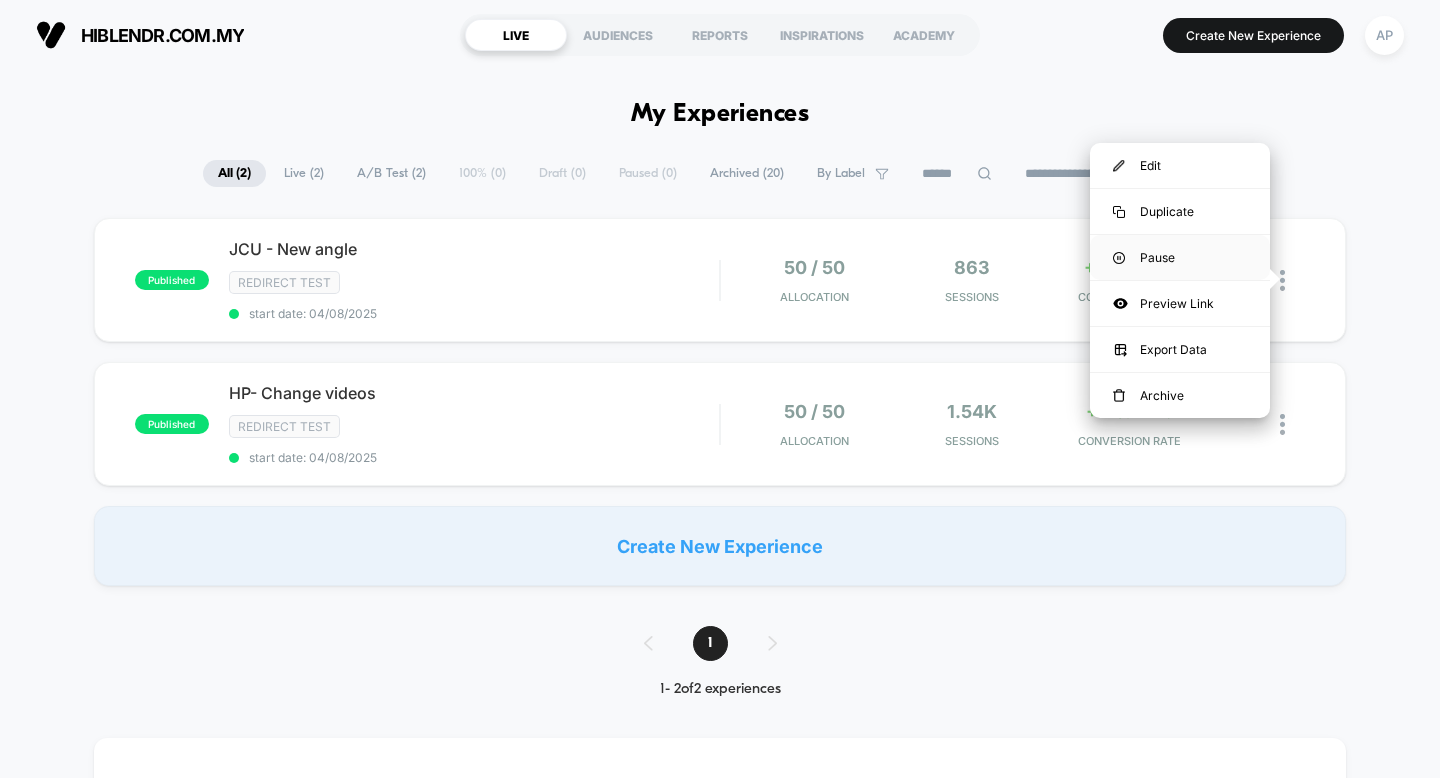 click on "Pause" at bounding box center (1180, 257) 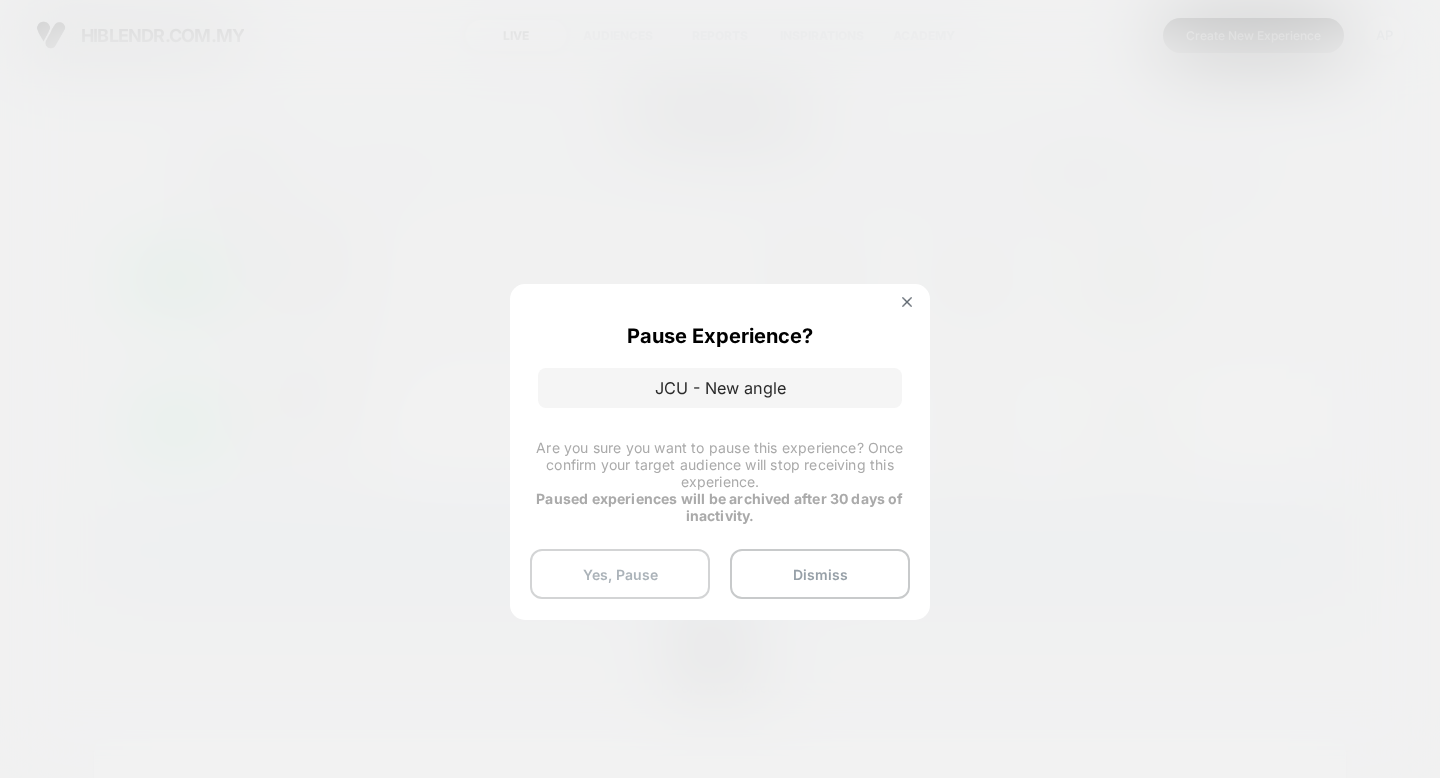 click on "Yes, Pause" at bounding box center [620, 574] 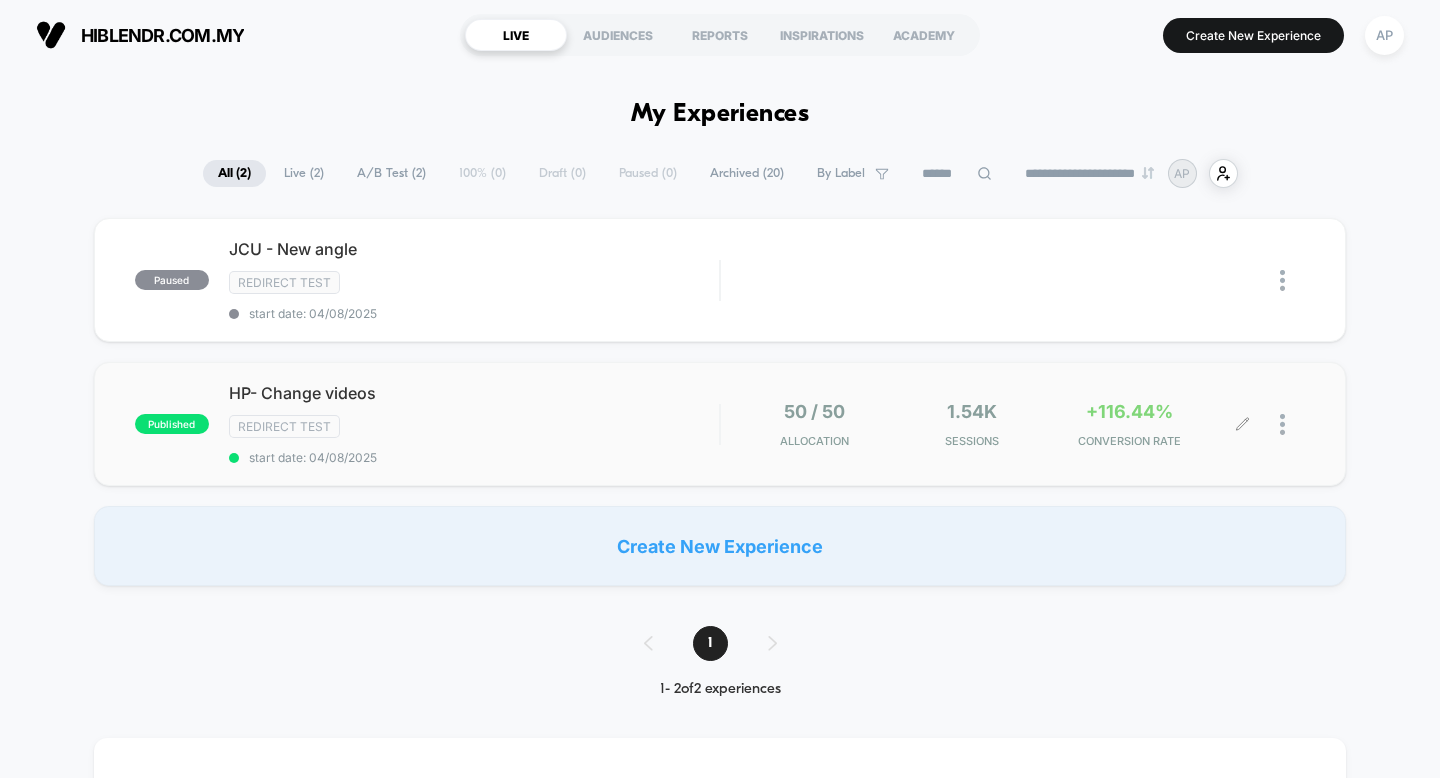 click on "50 / 50 Allocation" at bounding box center (814, 424) 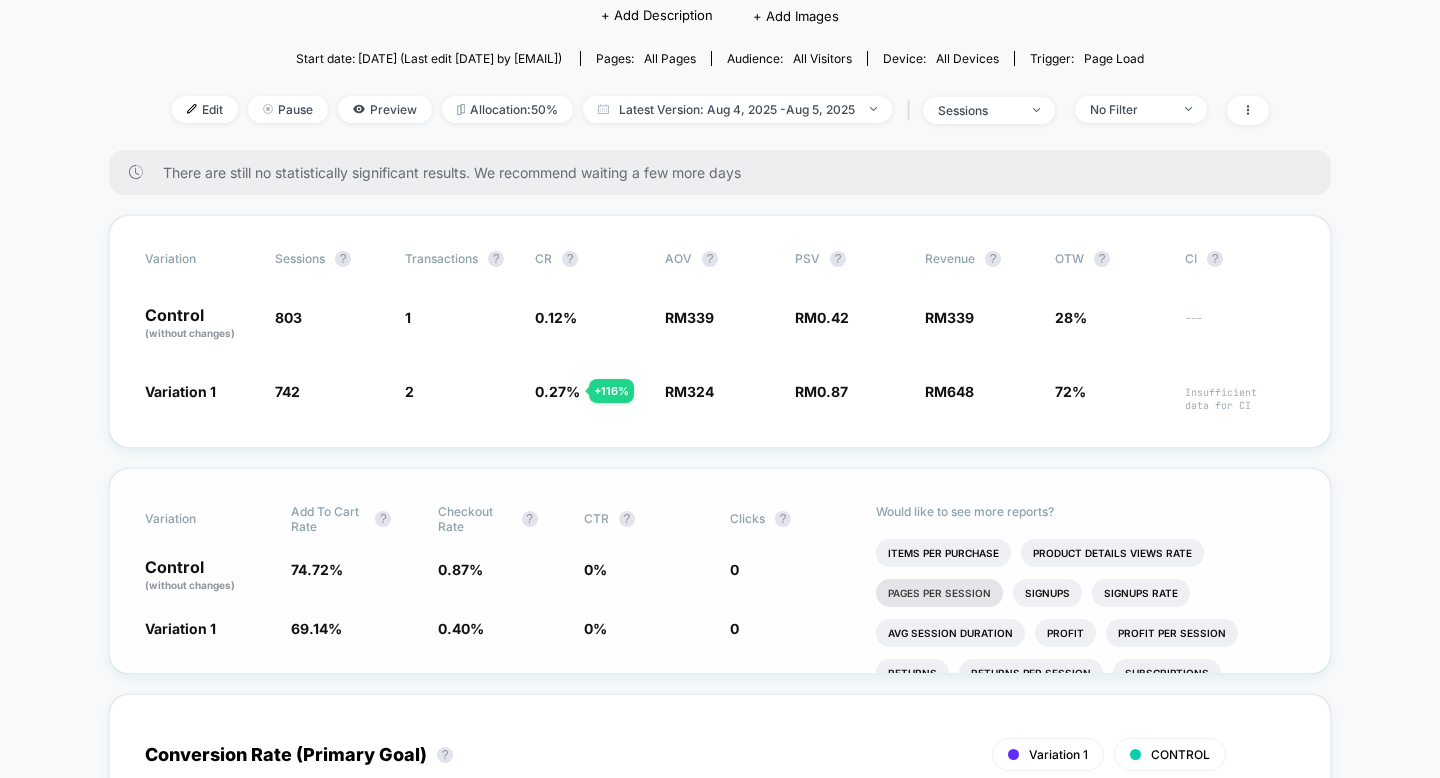 scroll, scrollTop: 308, scrollLeft: 0, axis: vertical 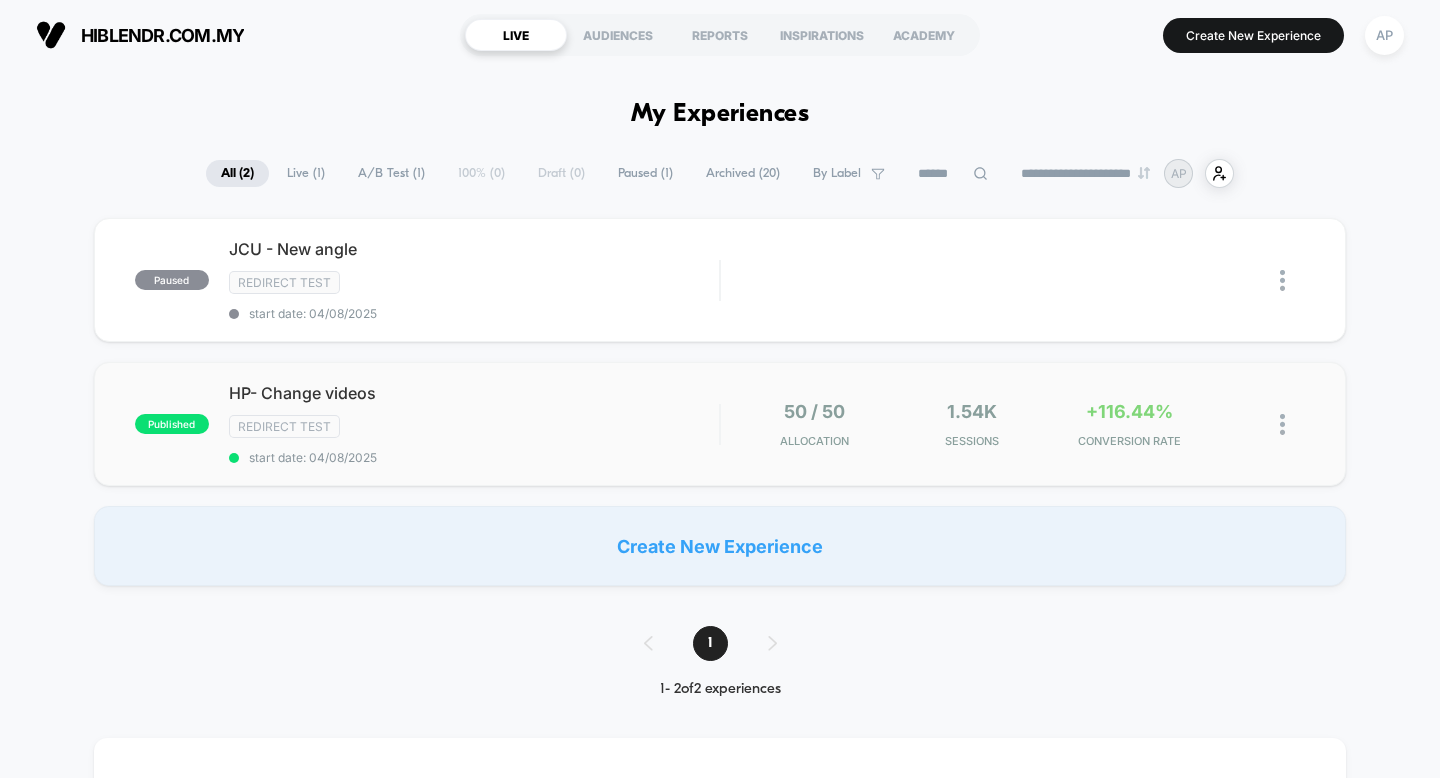 click at bounding box center [1282, 424] 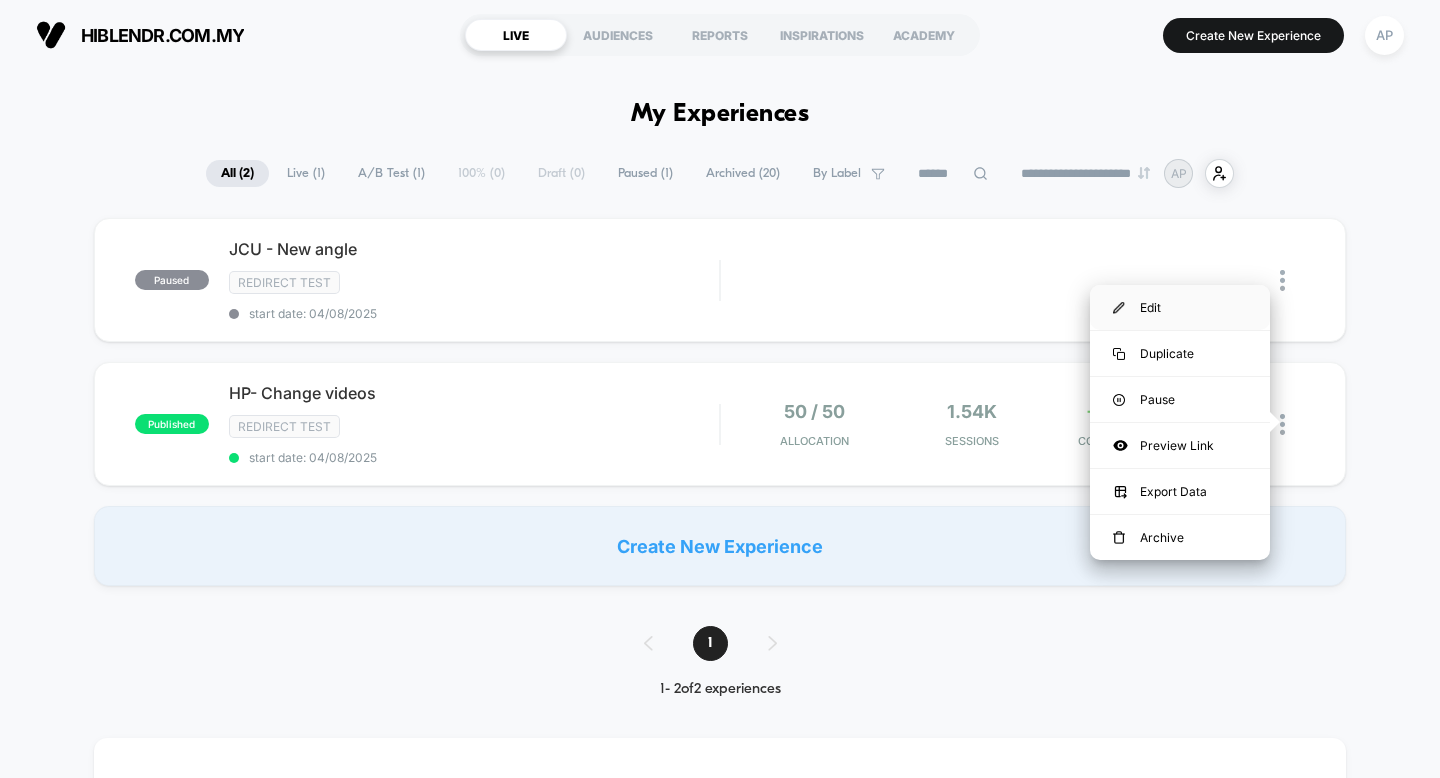 click on "Edit" at bounding box center [1180, 307] 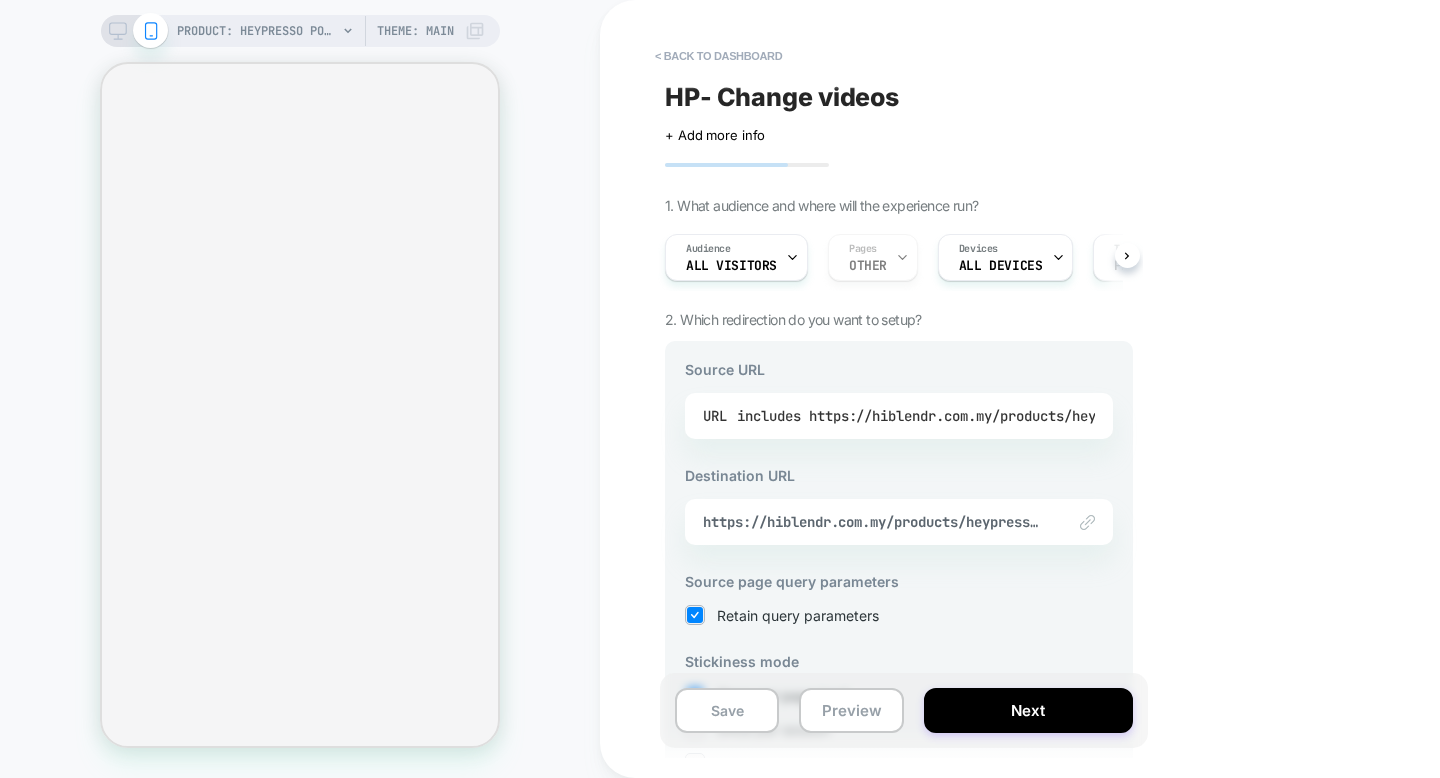 click on "includes   https://hiblendr.com.my/products/heypresso" at bounding box center (940, 416) 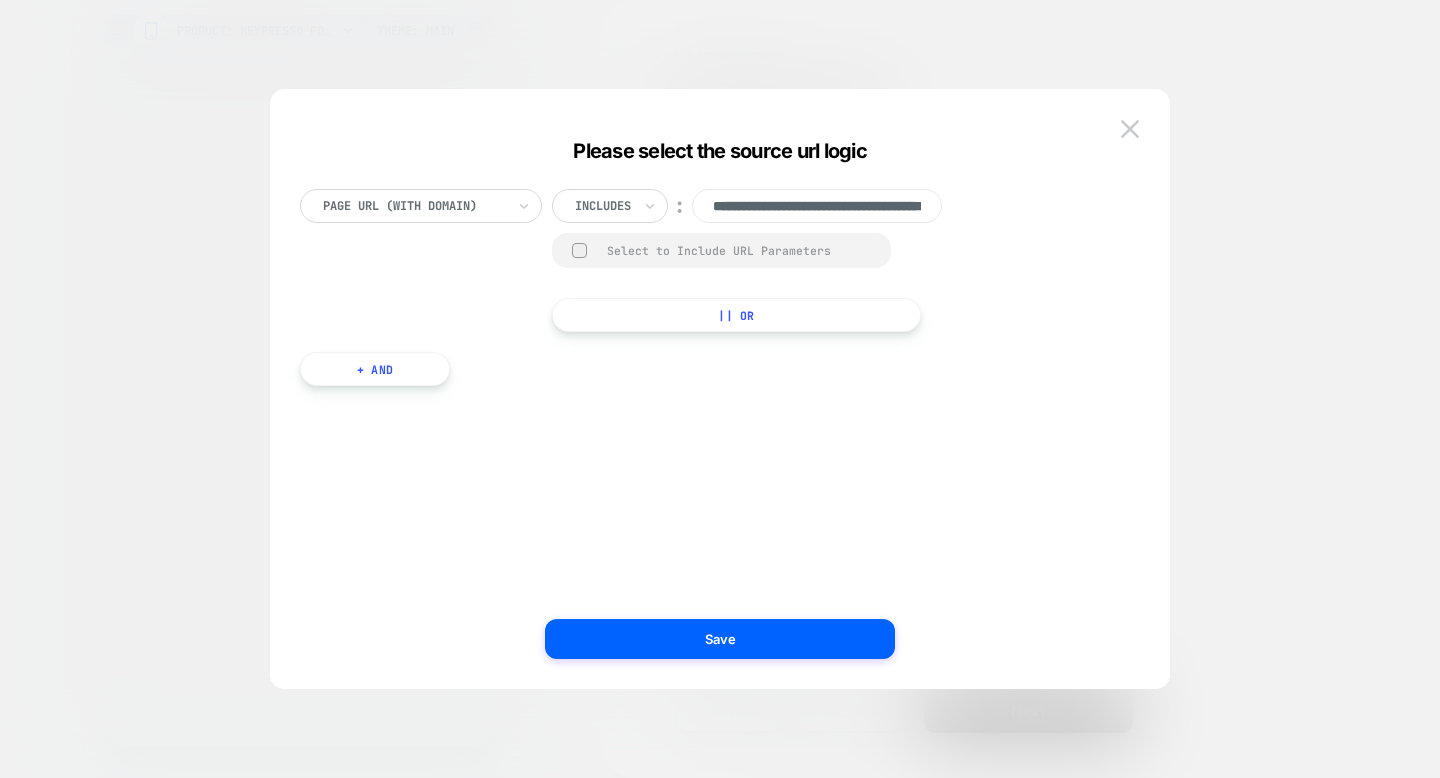 scroll, scrollTop: 0, scrollLeft: 146, axis: horizontal 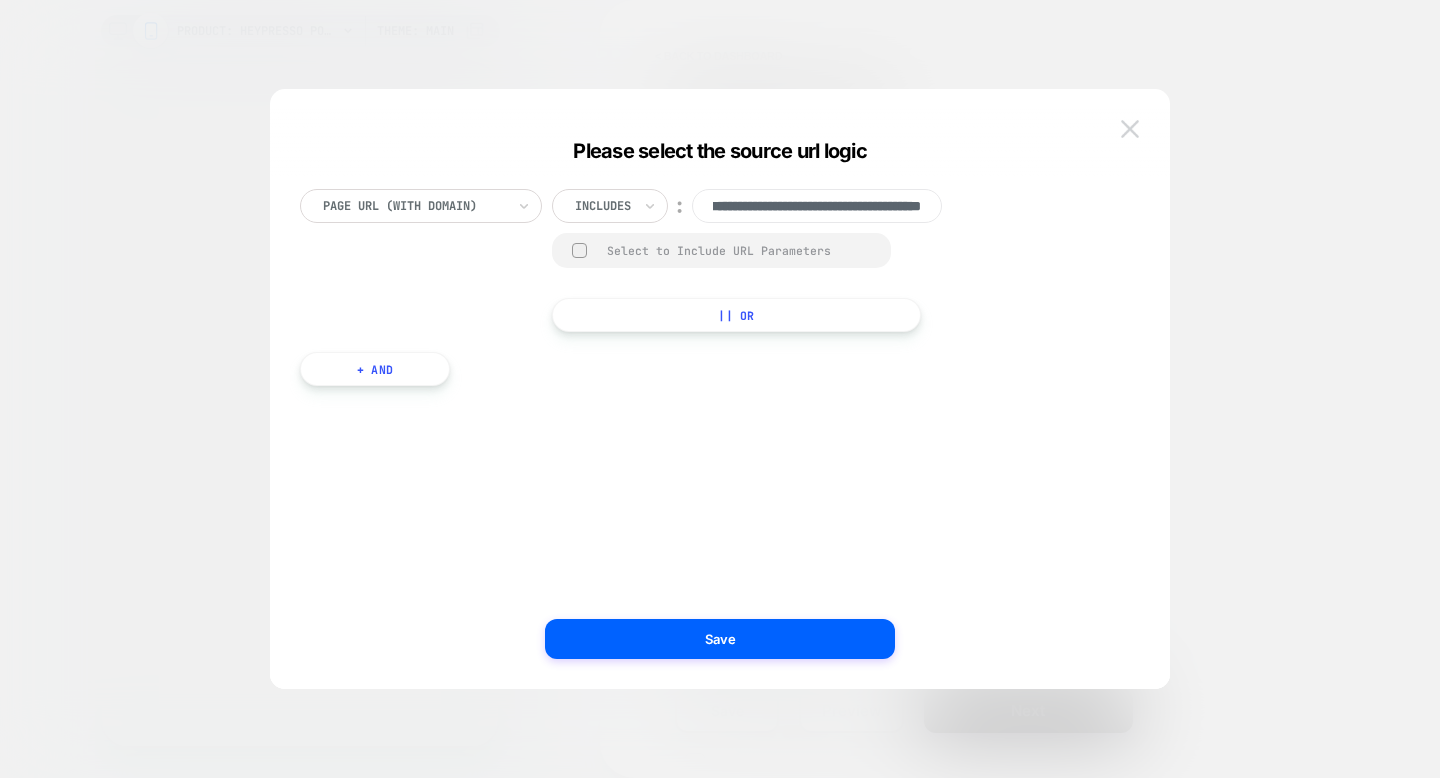 click at bounding box center [1130, 128] 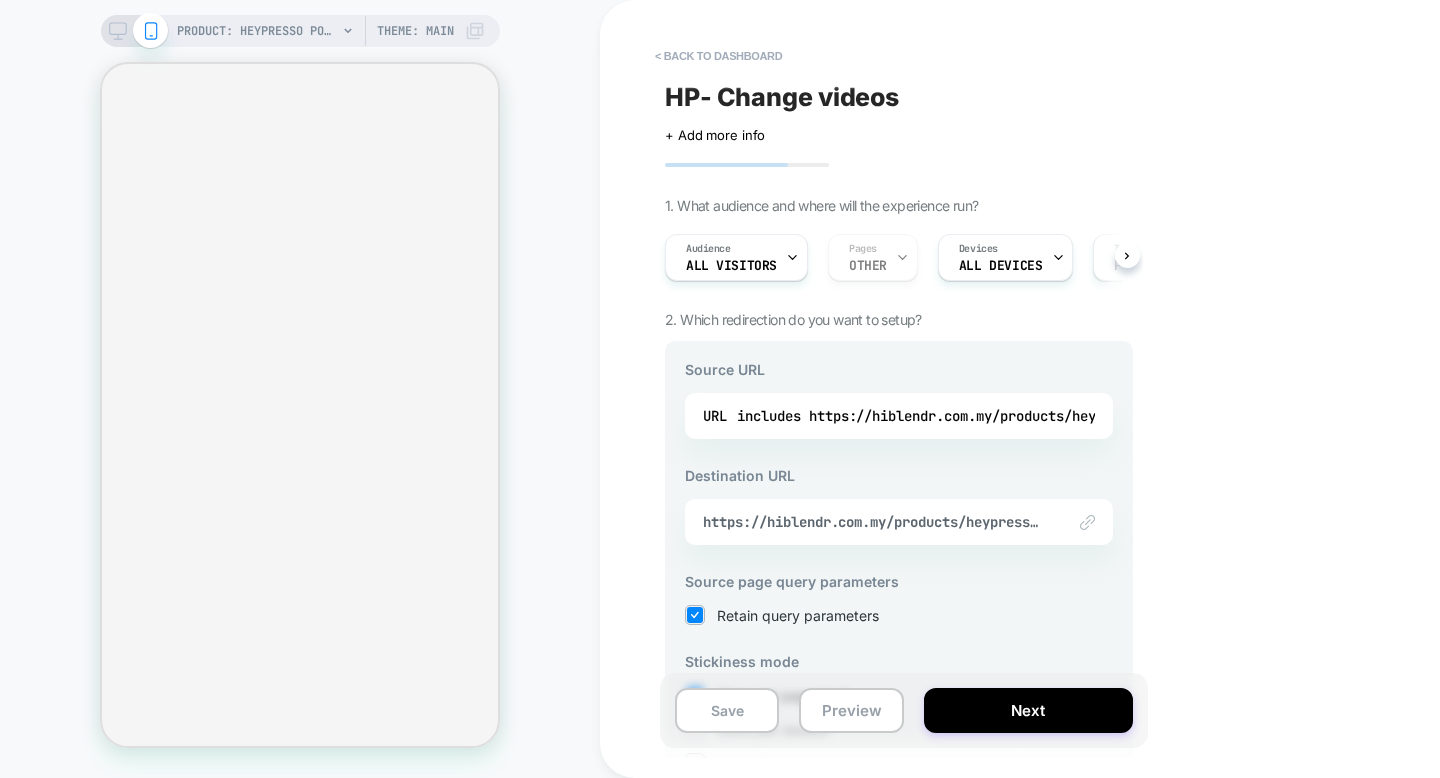 select on "**********" 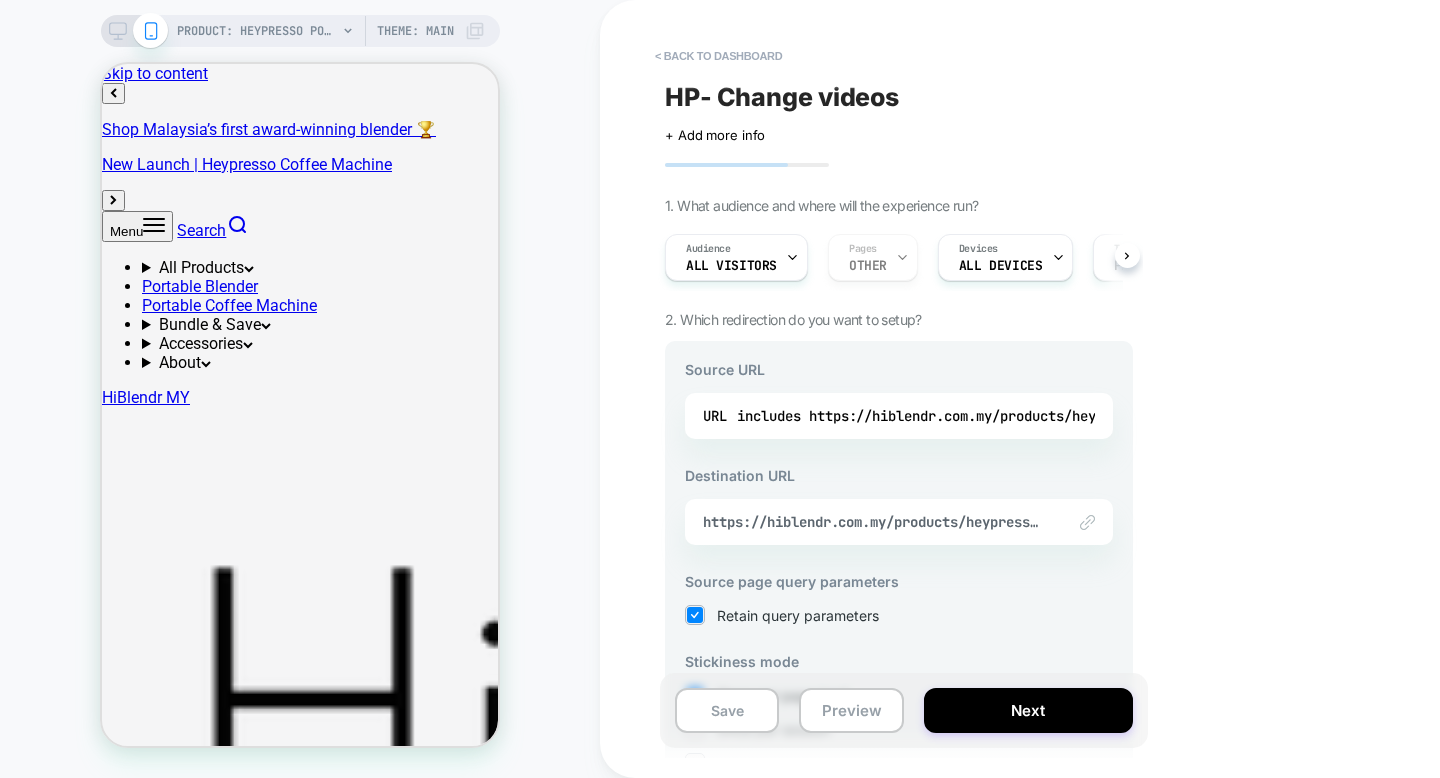 scroll, scrollTop: 0, scrollLeft: 0, axis: both 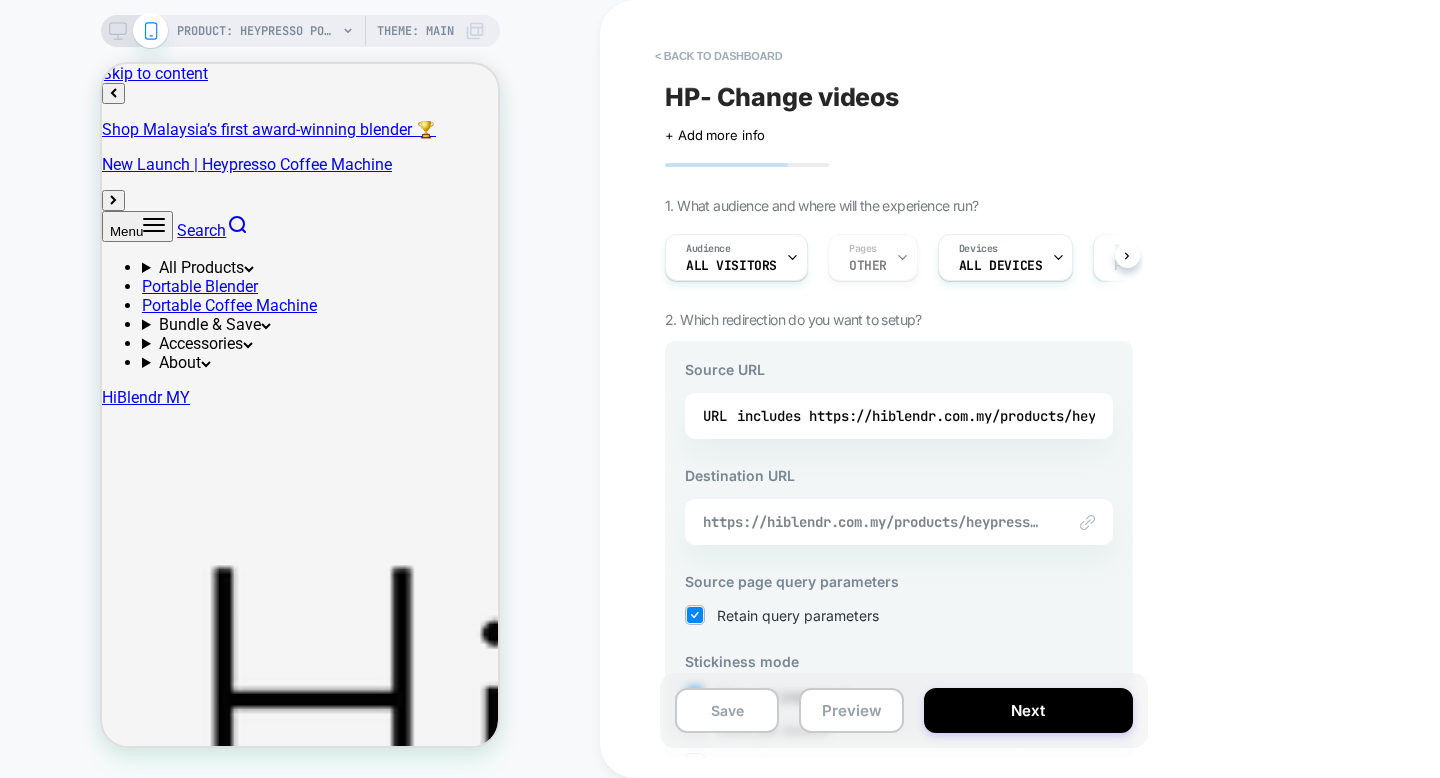 click on "https://hiblendr.com.my/products/heypresso-portable-espresso-coffee-machine-2" at bounding box center (874, 522) 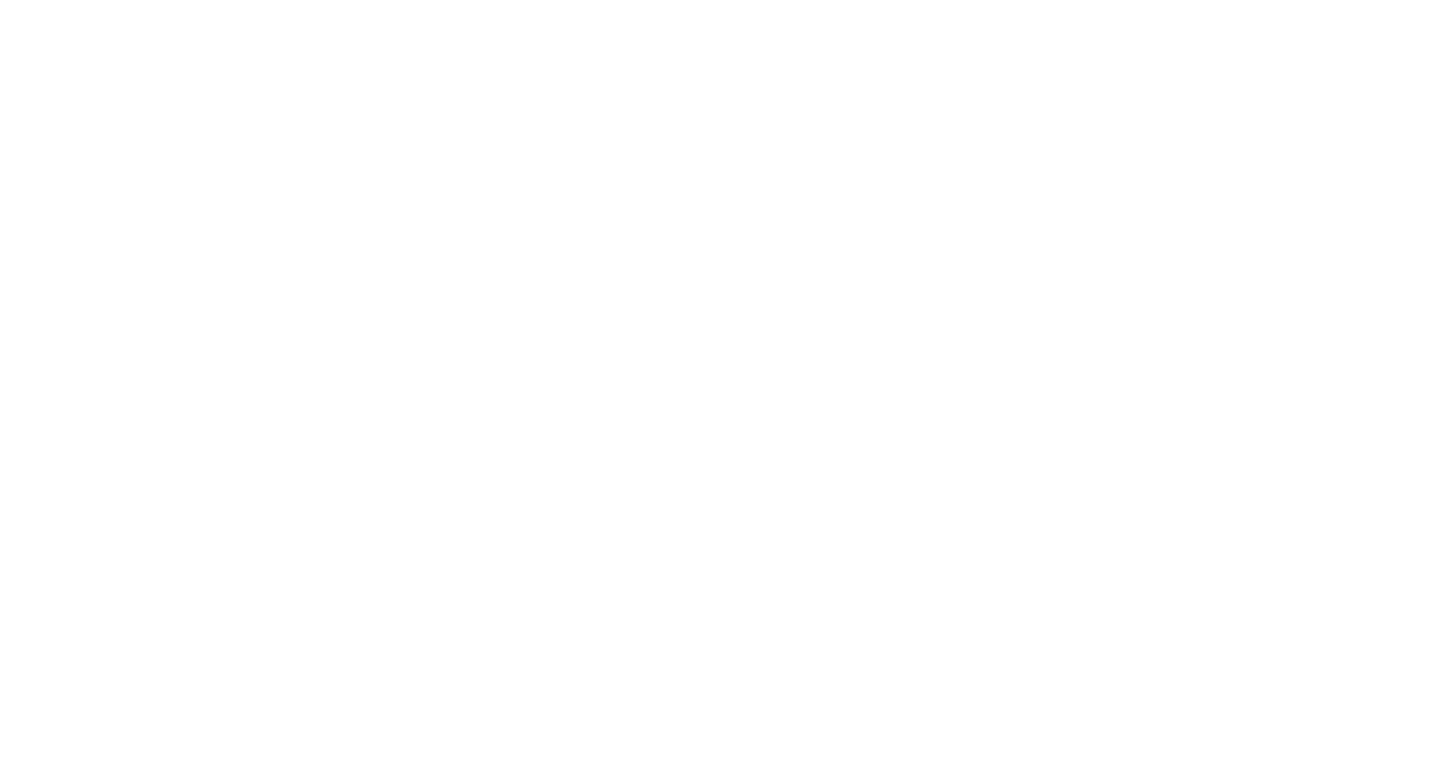 scroll, scrollTop: 0, scrollLeft: 0, axis: both 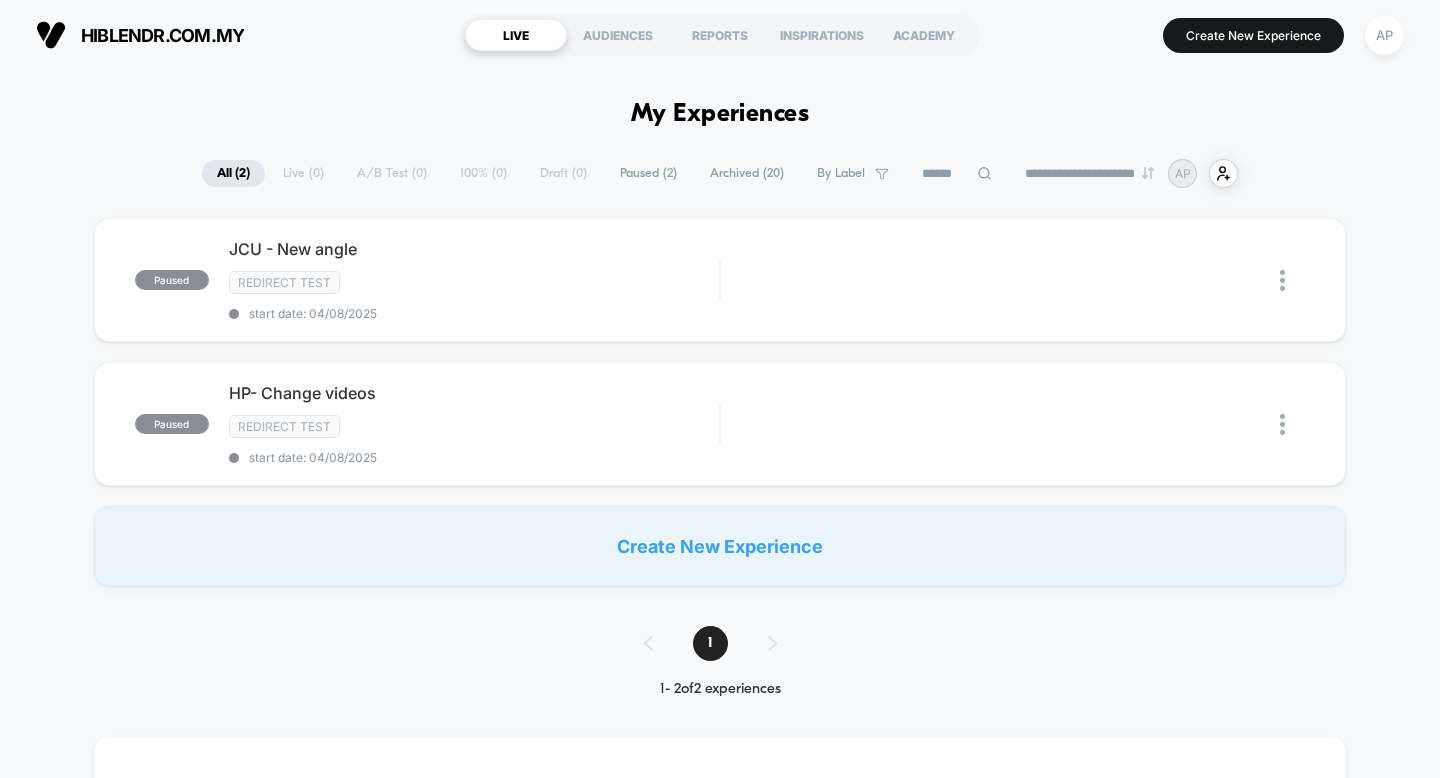 click on "AP" at bounding box center (1384, 35) 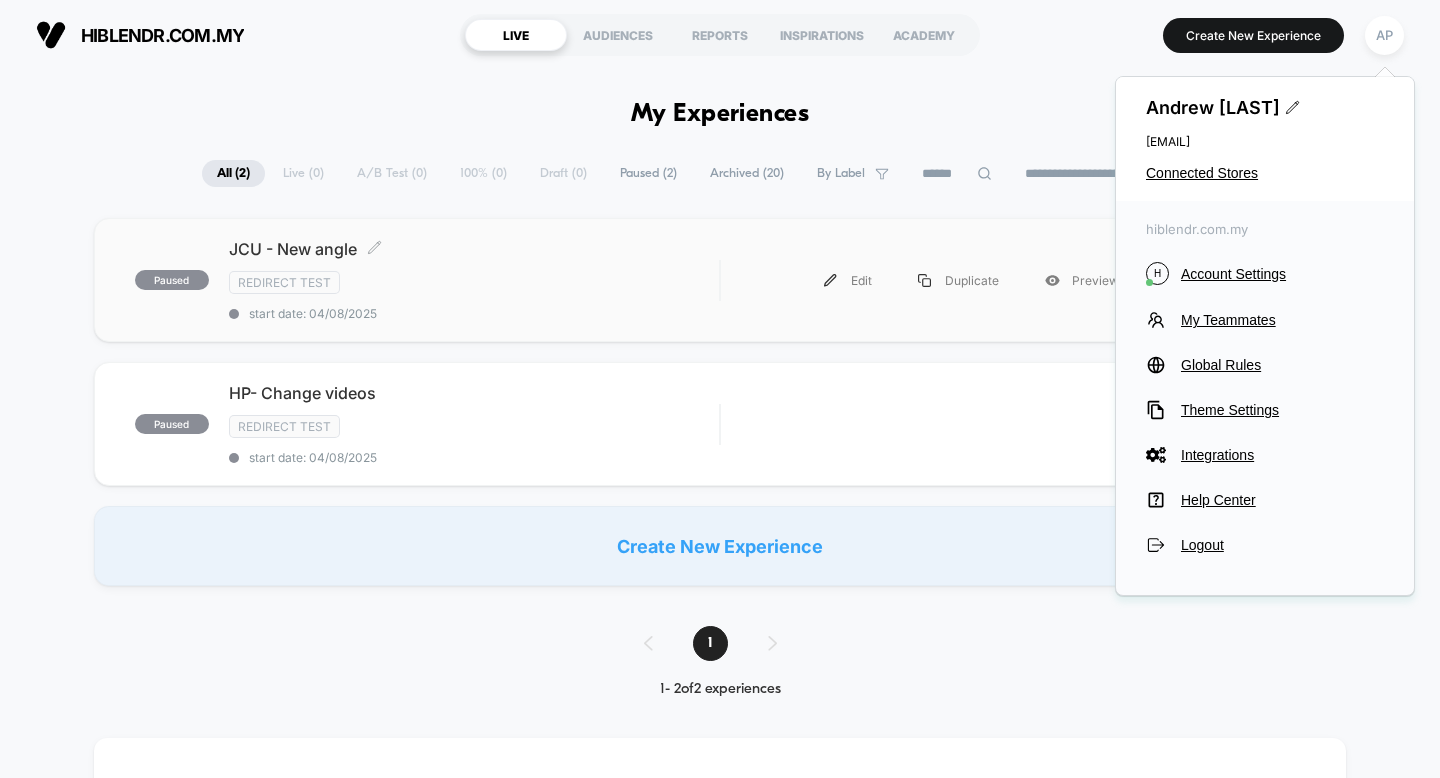 click on "start date: 04/08/2025" at bounding box center [474, 313] 